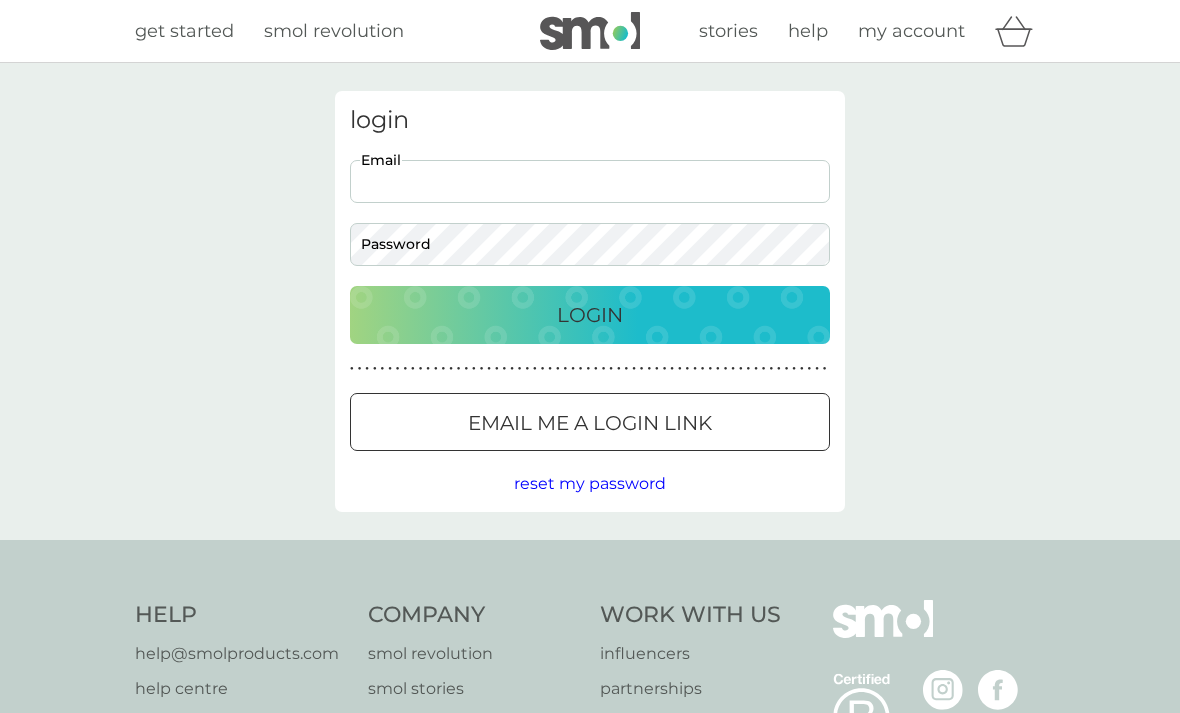 scroll, scrollTop: 0, scrollLeft: 0, axis: both 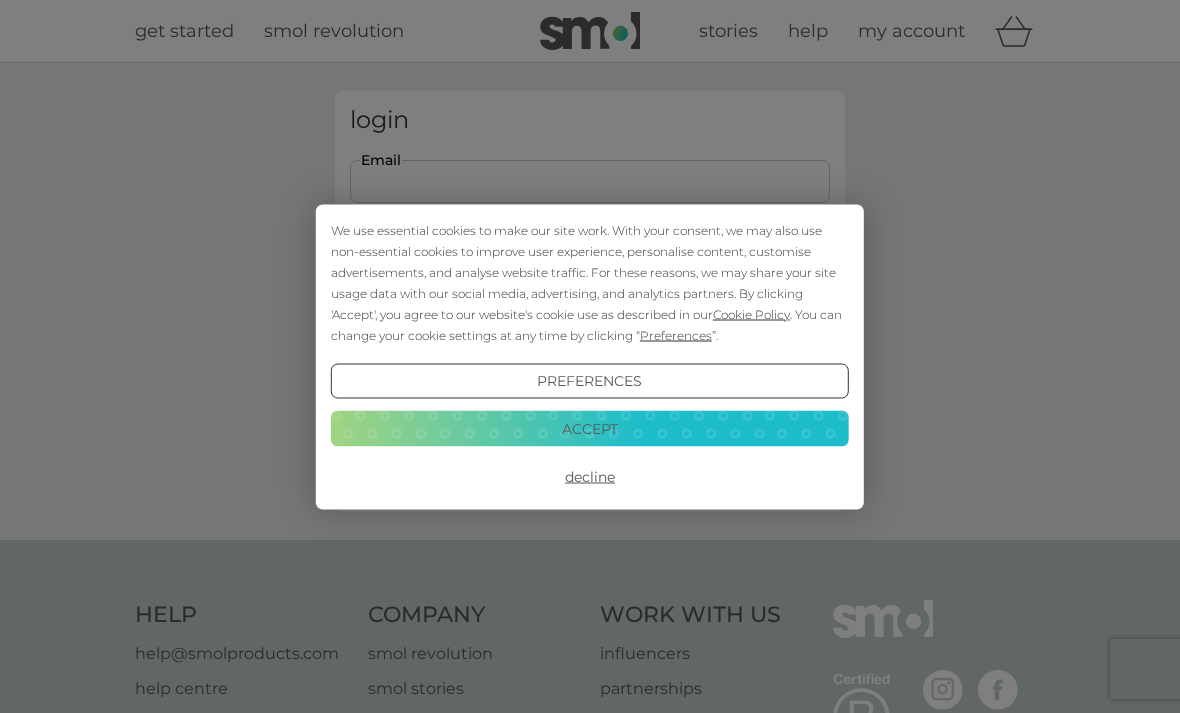 type on "jane@dudswell.net" 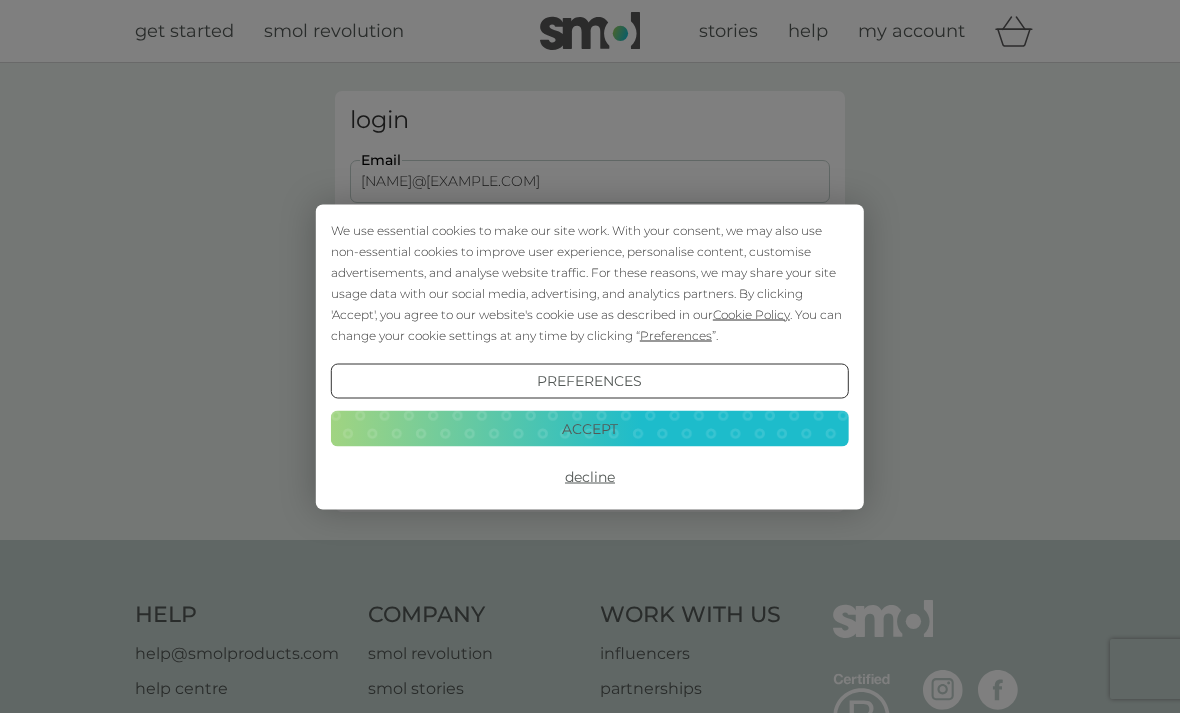 click on "Login" at bounding box center [590, 315] 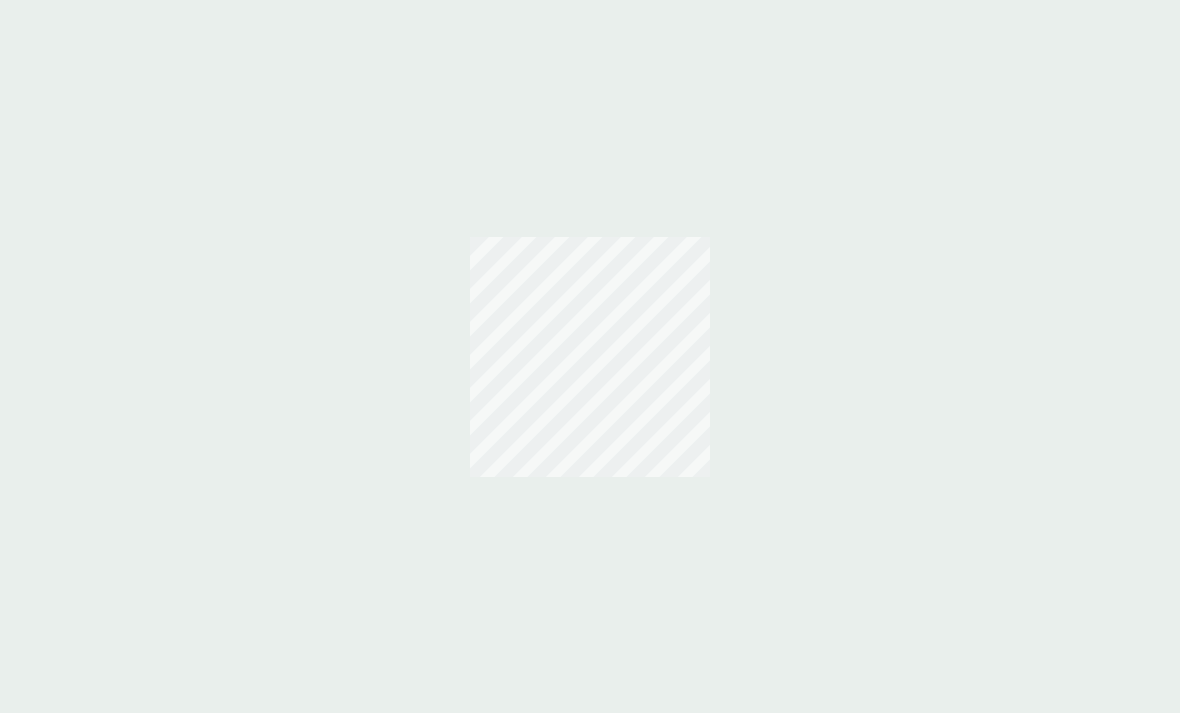 scroll, scrollTop: 0, scrollLeft: 0, axis: both 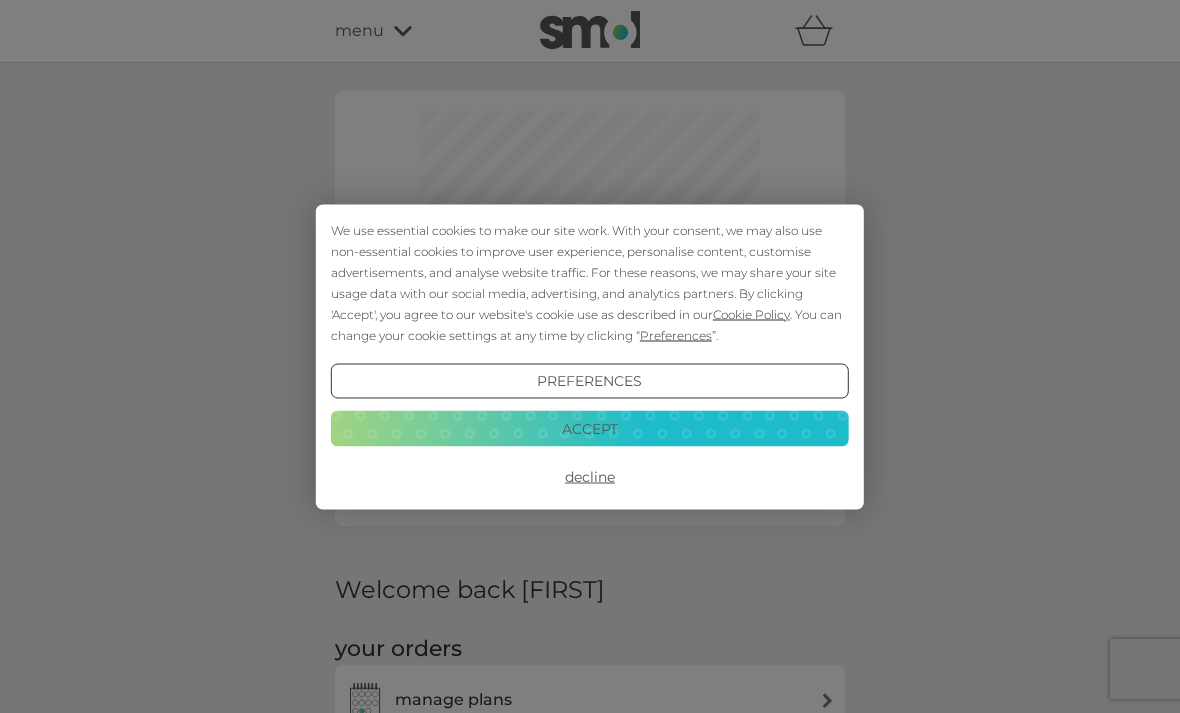 click on "Decline" at bounding box center (590, 477) 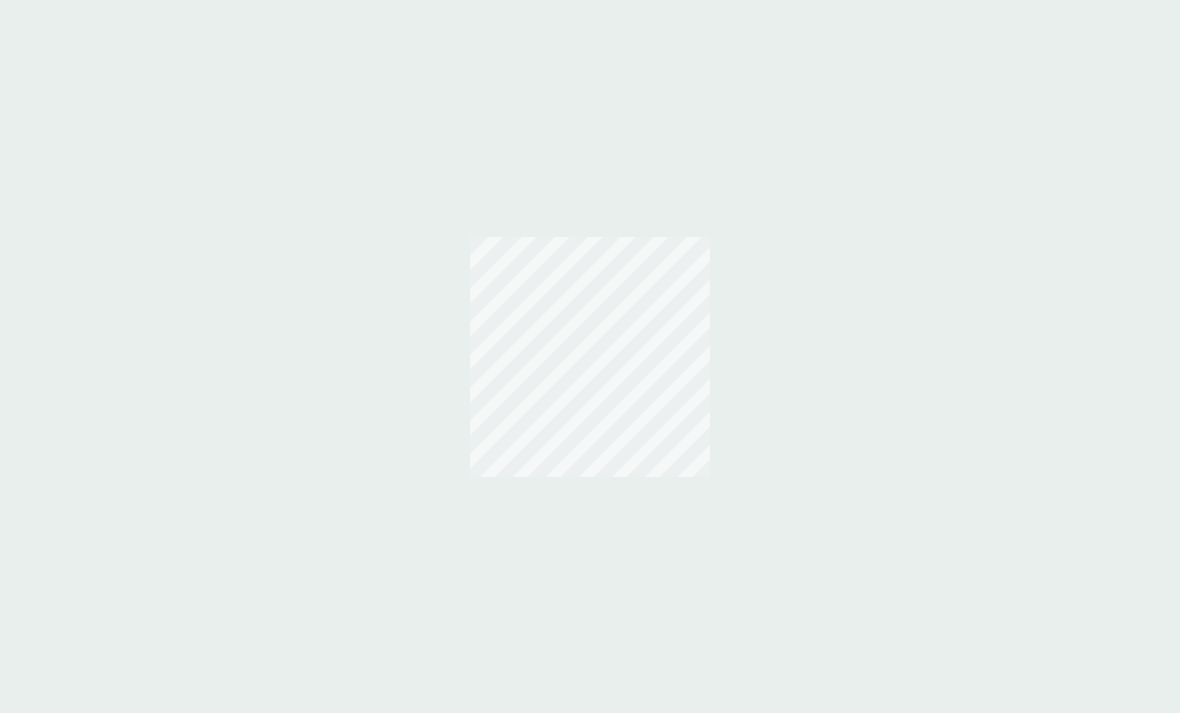 scroll, scrollTop: 0, scrollLeft: 0, axis: both 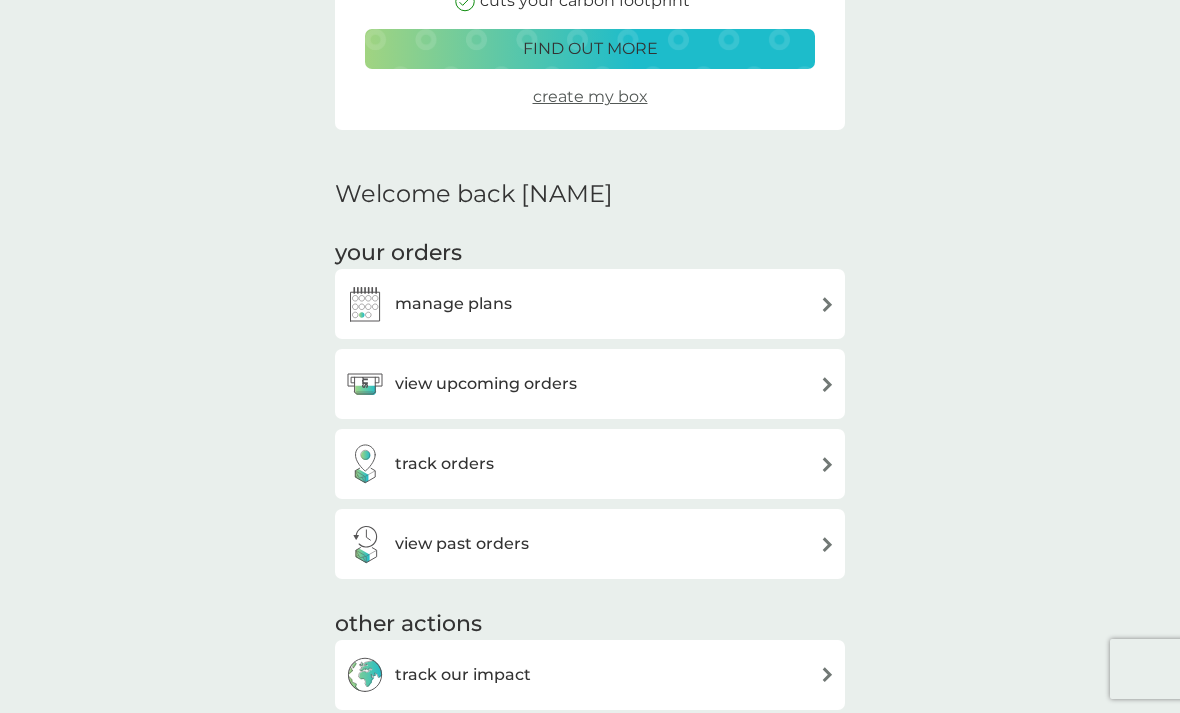 click on "view upcoming orders" at bounding box center [590, 384] 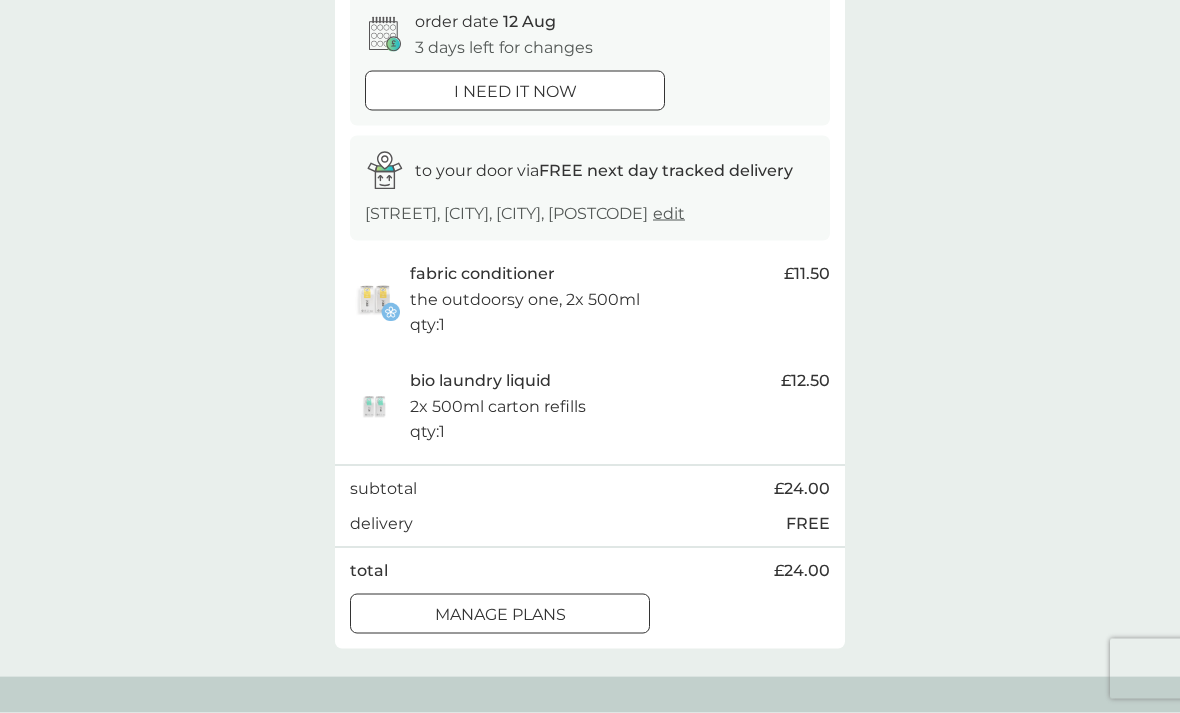 scroll, scrollTop: 208, scrollLeft: 0, axis: vertical 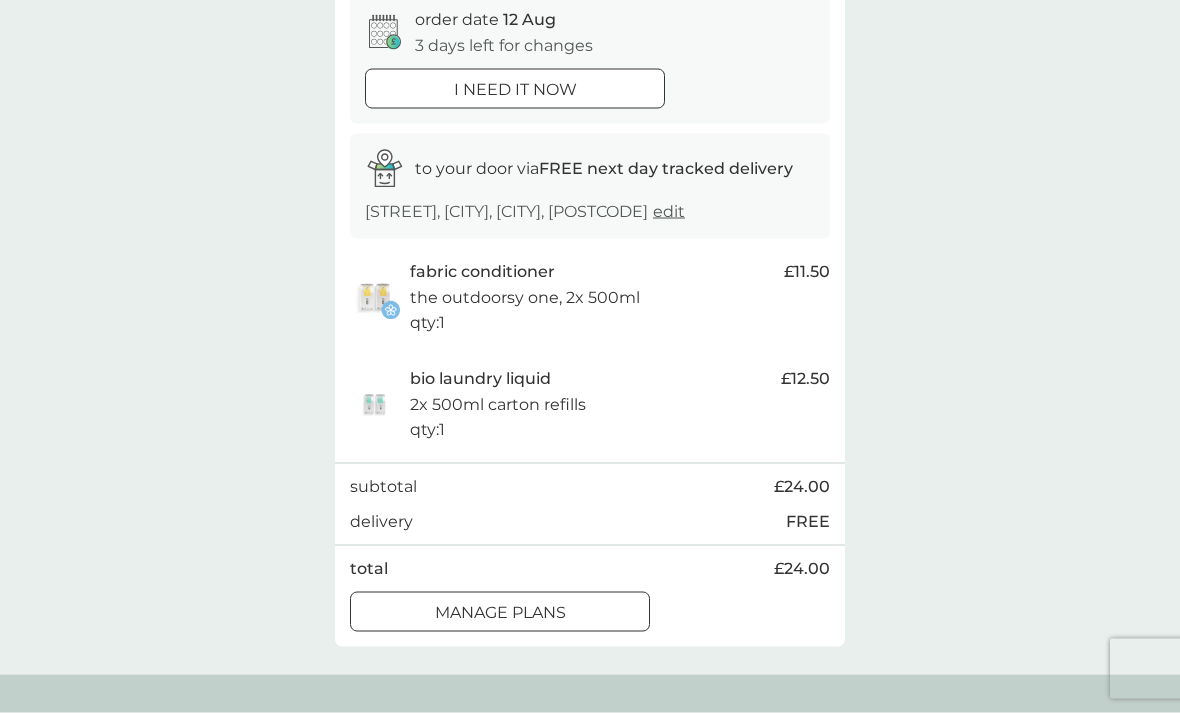click on "manage plans" at bounding box center (500, 613) 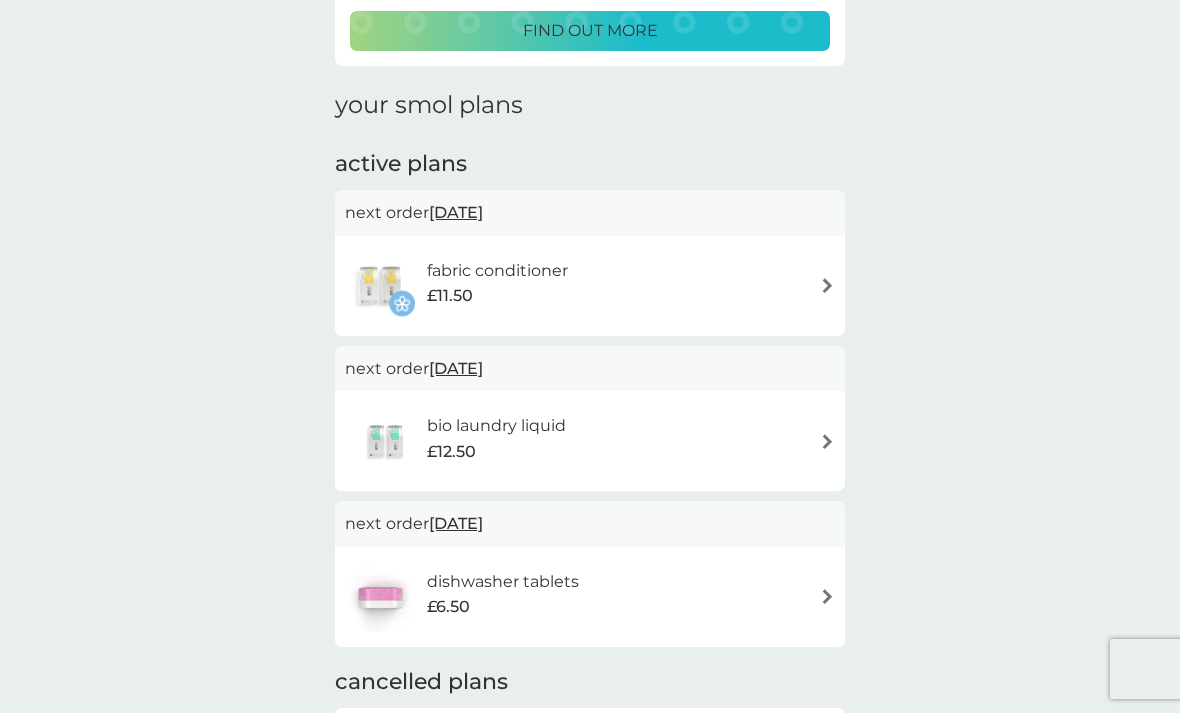 scroll, scrollTop: 226, scrollLeft: 0, axis: vertical 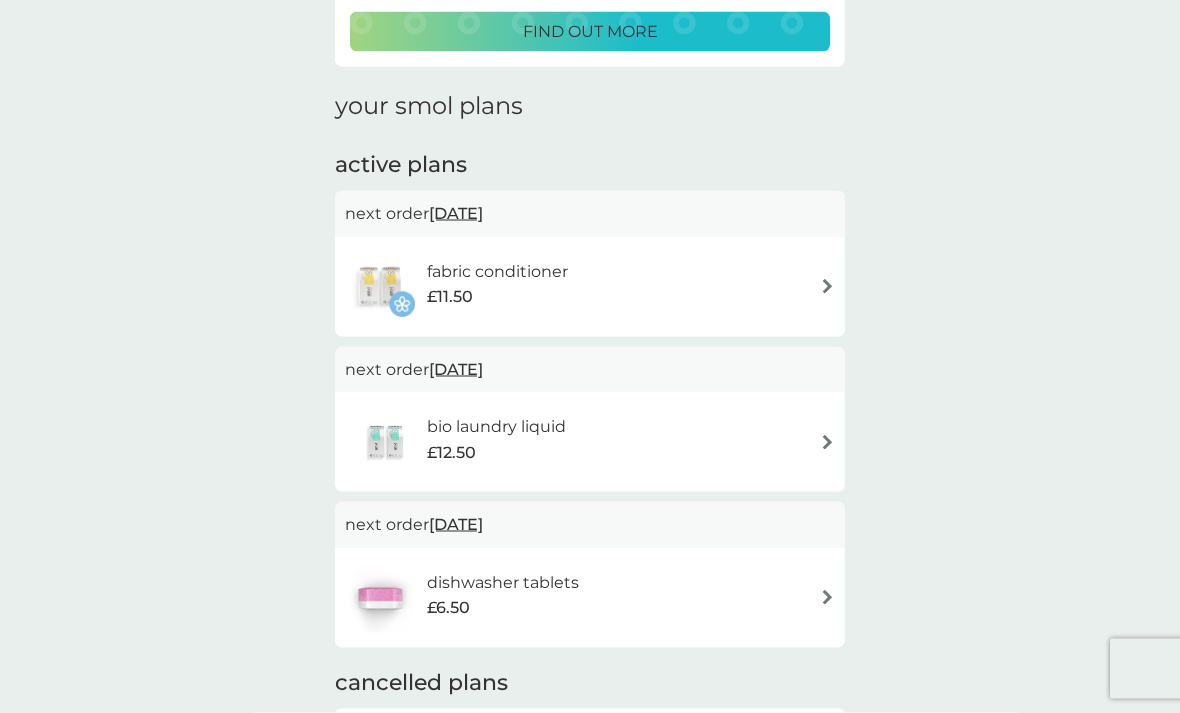 click at bounding box center (827, 286) 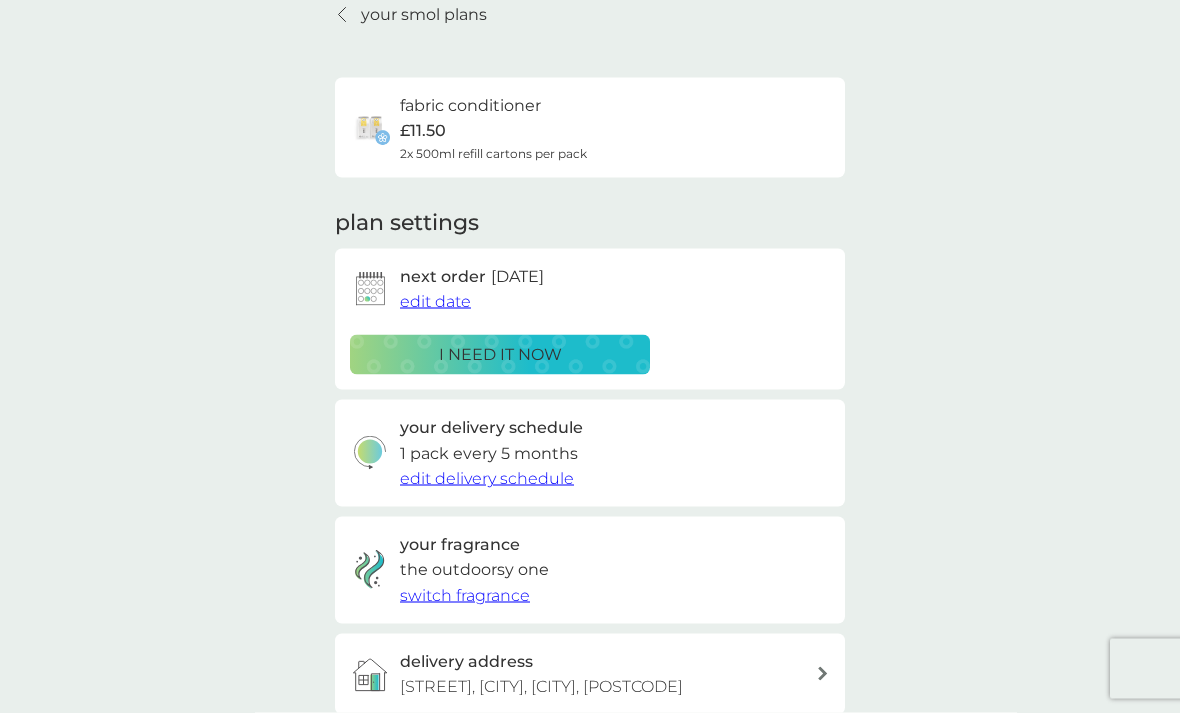 scroll, scrollTop: 86, scrollLeft: 0, axis: vertical 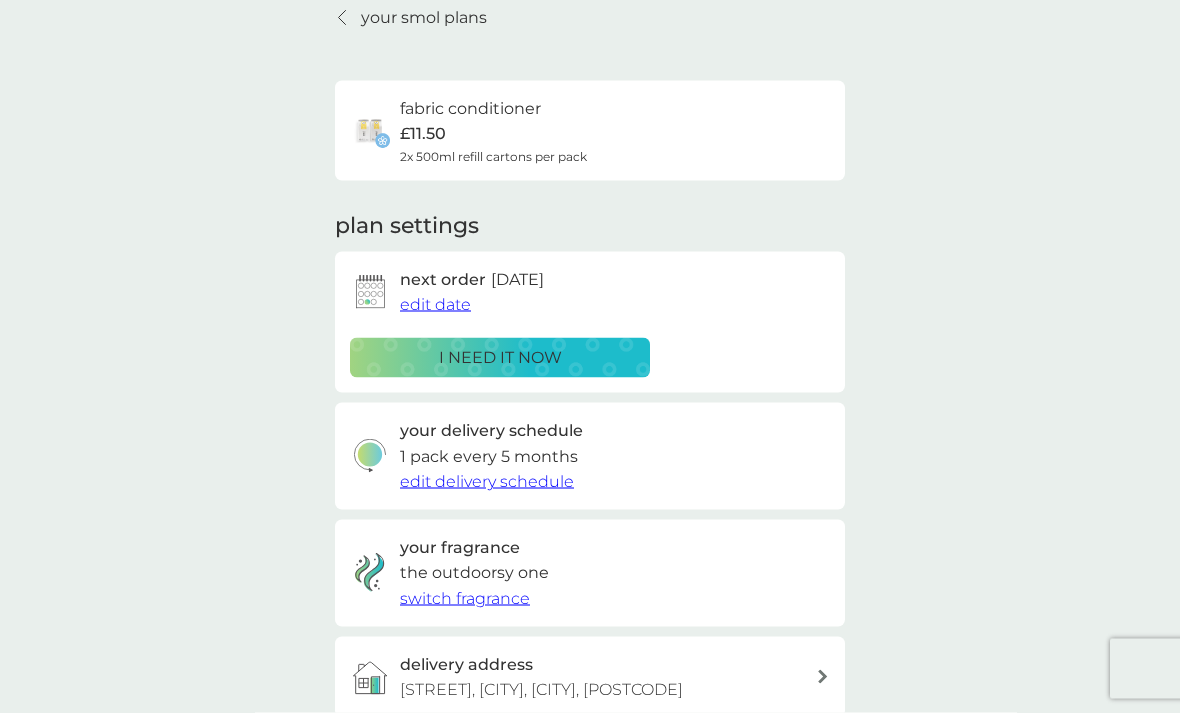 click on "edit date" at bounding box center [435, 304] 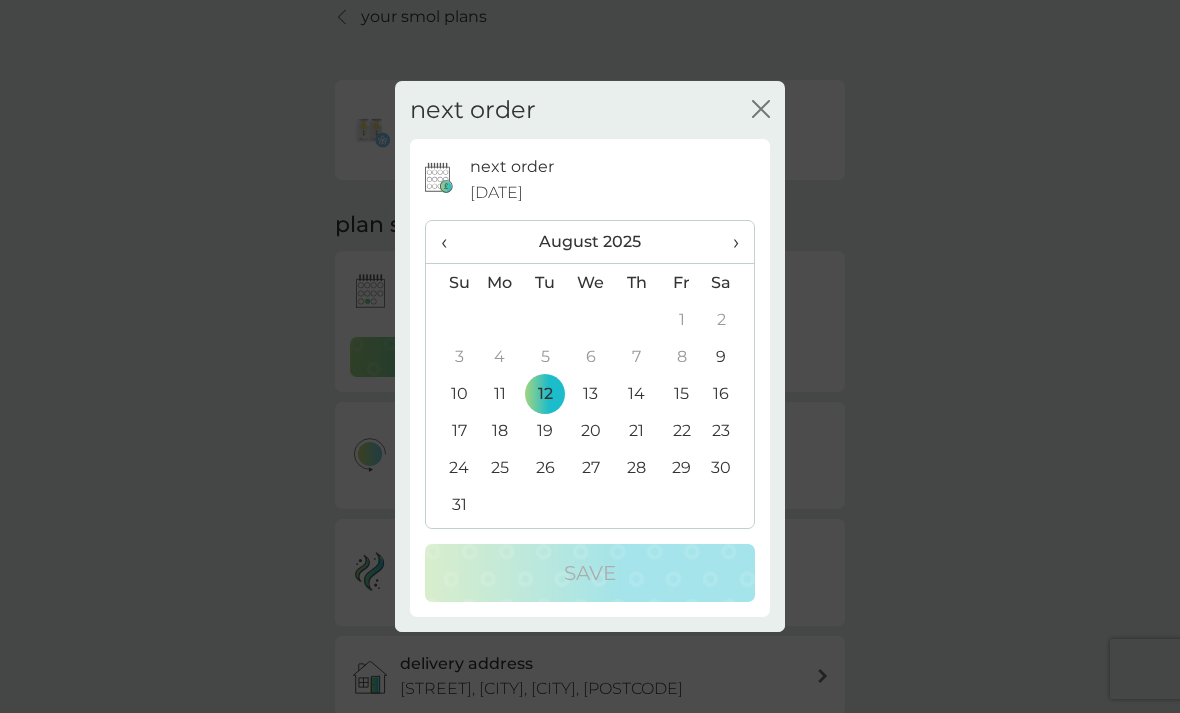 click on "›" at bounding box center [729, 242] 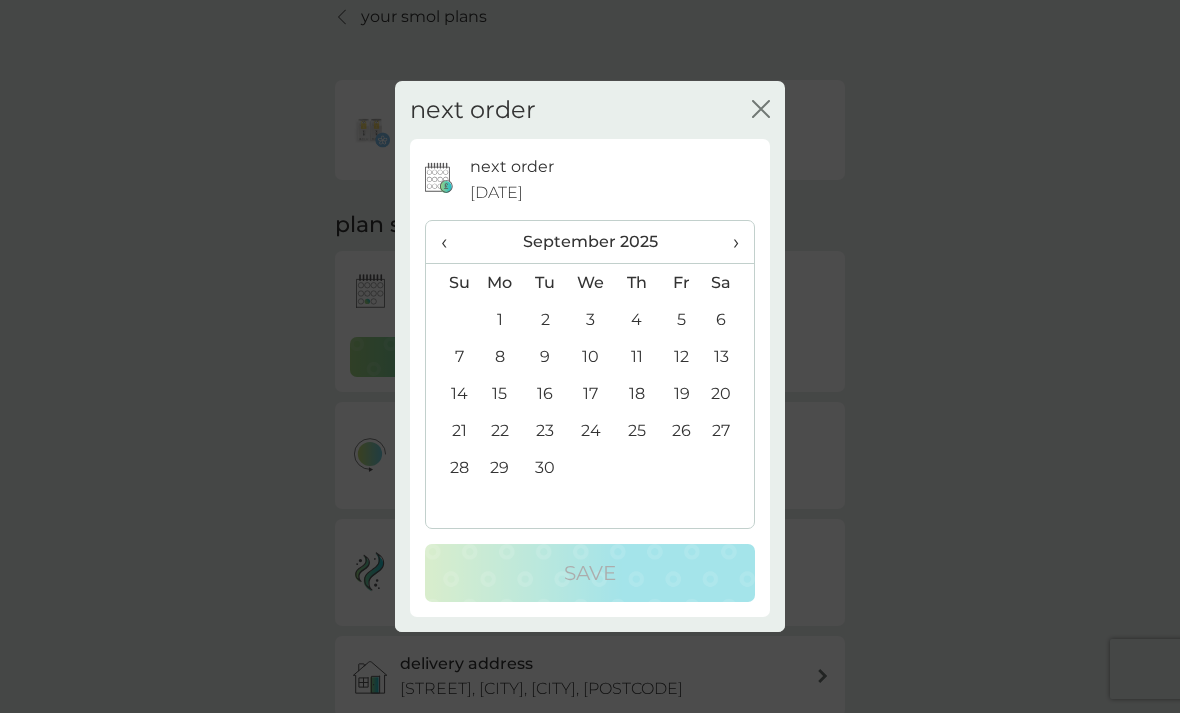 click on "9" at bounding box center [545, 356] 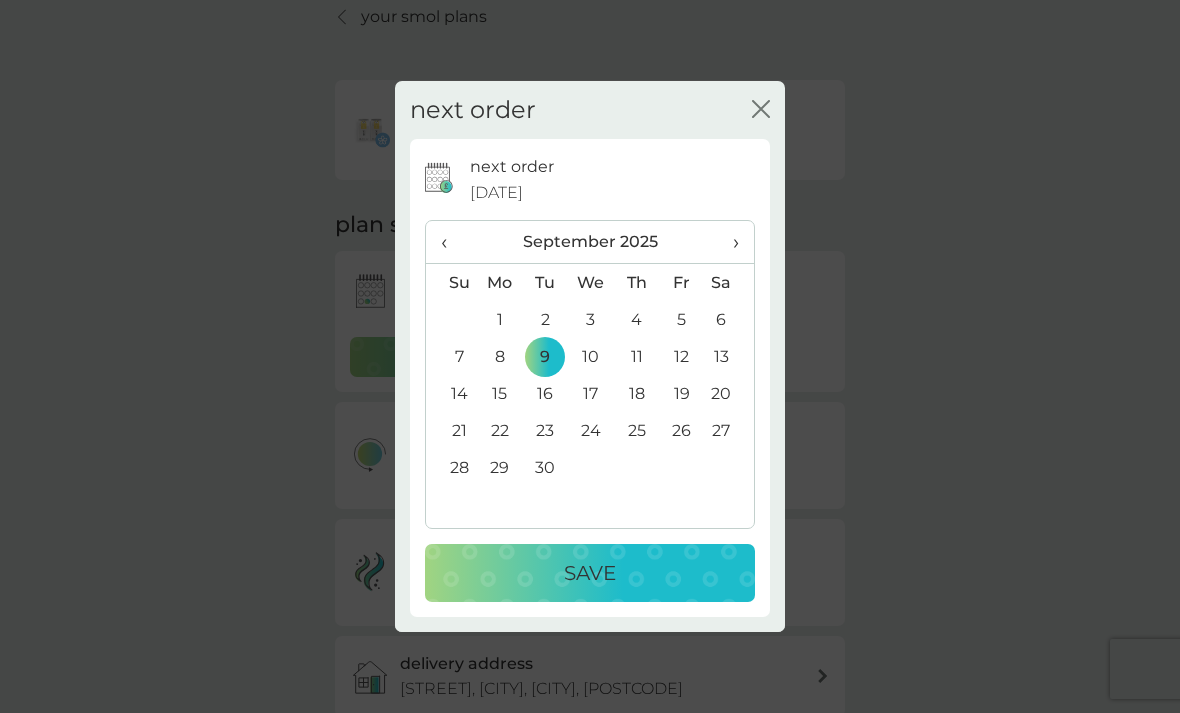 click on "Save" at bounding box center (590, 573) 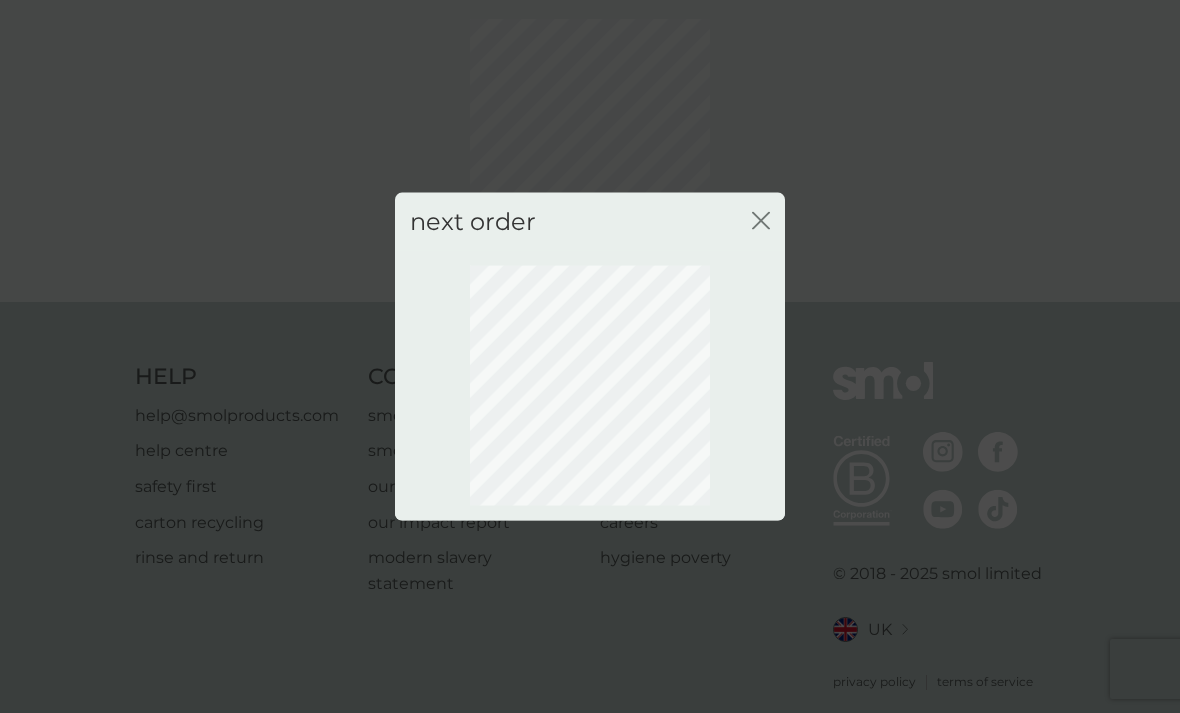 scroll, scrollTop: 60, scrollLeft: 0, axis: vertical 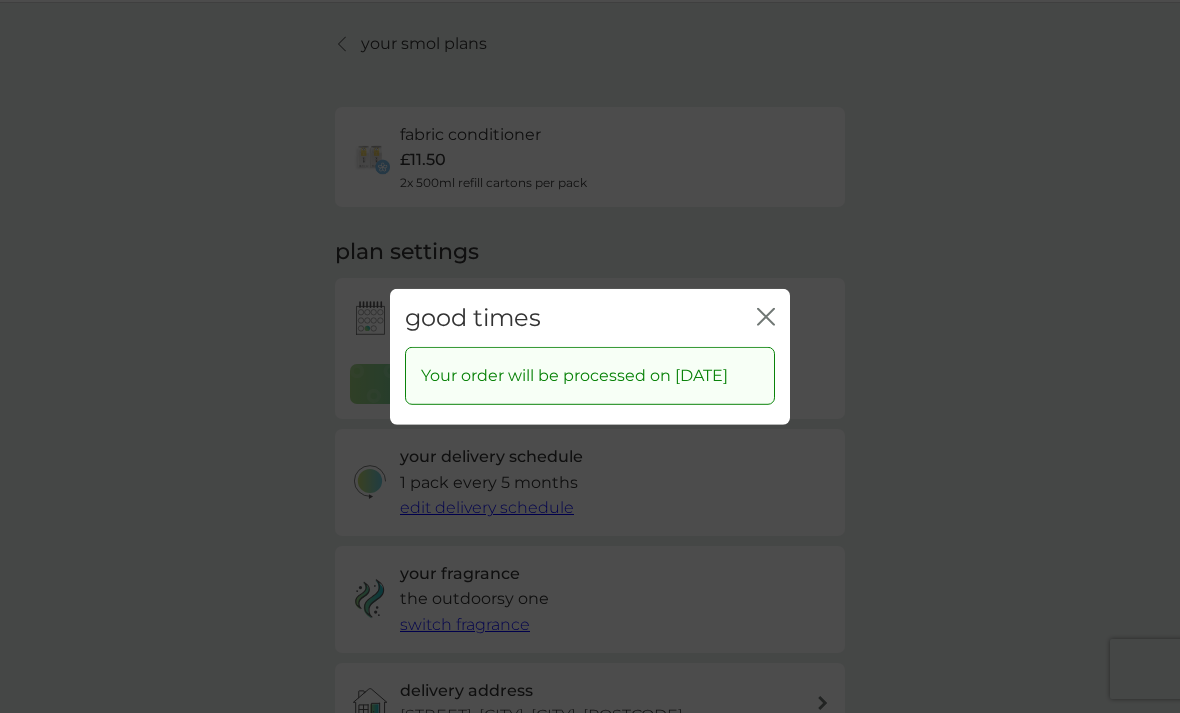 click on "close" 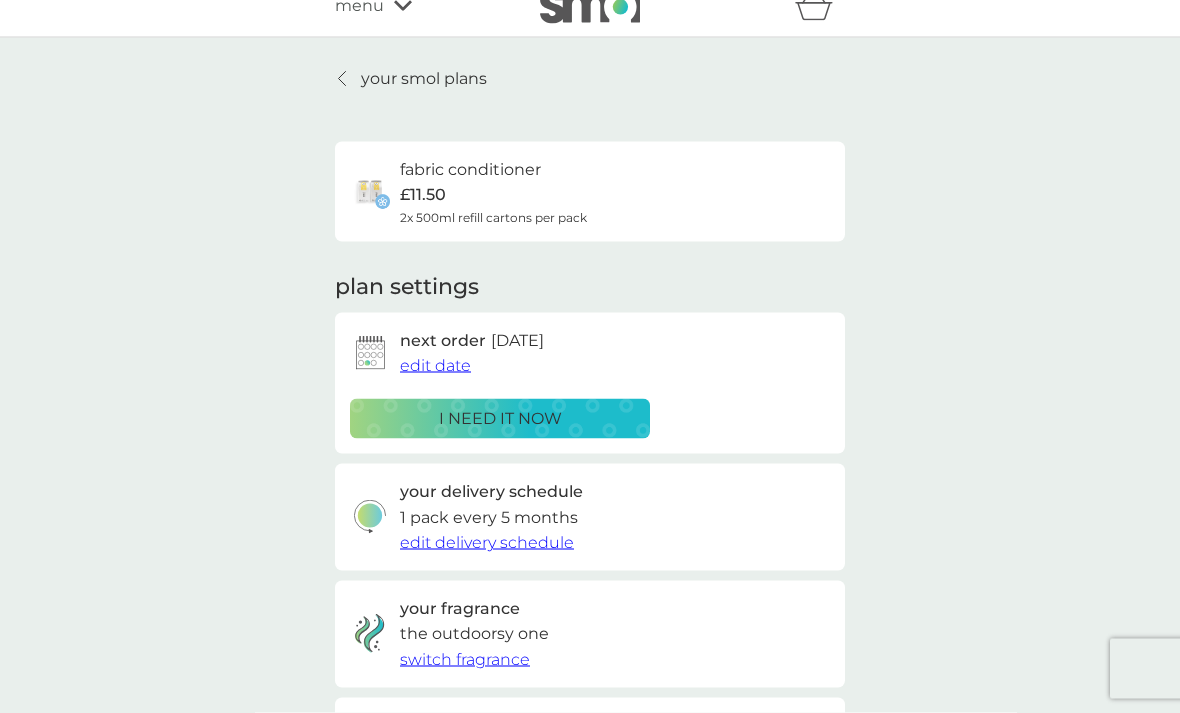scroll, scrollTop: 0, scrollLeft: 0, axis: both 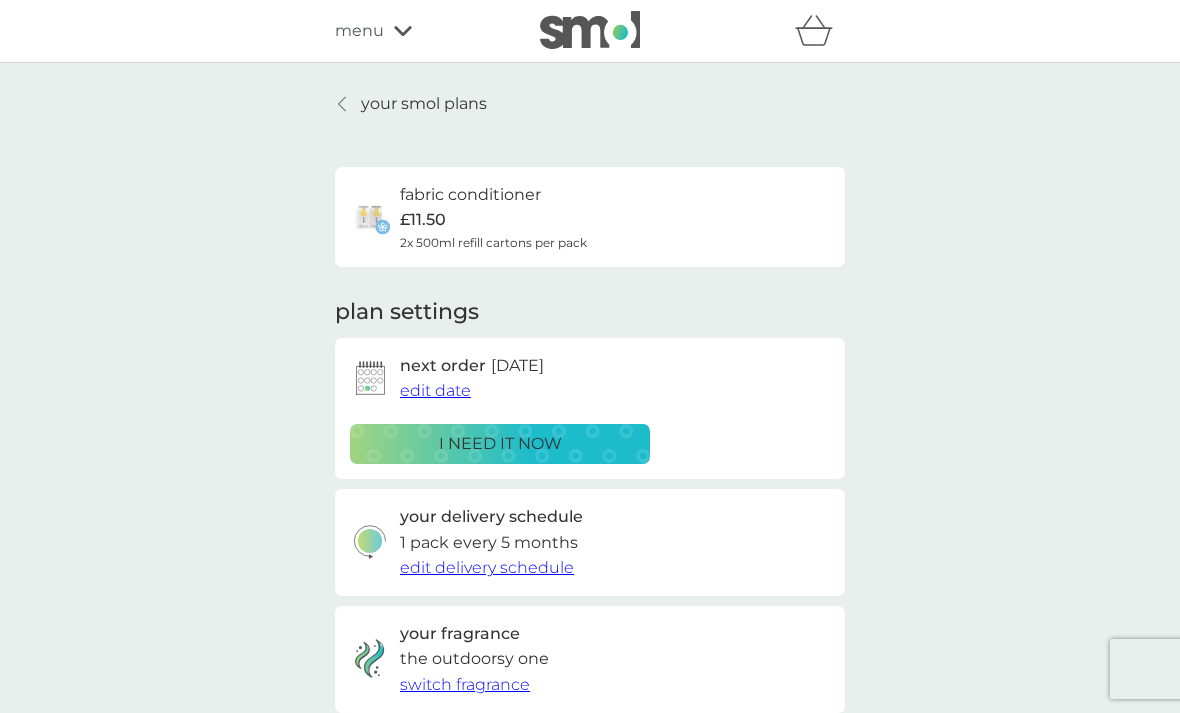 click on "your smol plans" at bounding box center [411, 104] 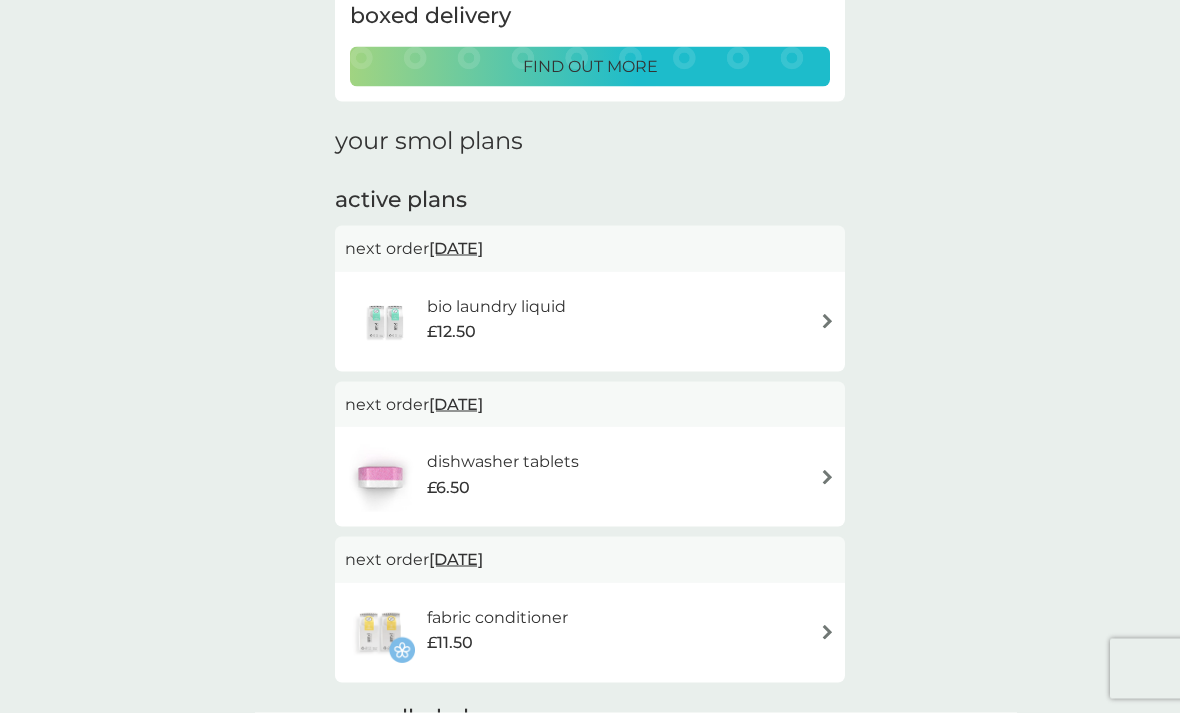 scroll, scrollTop: 192, scrollLeft: 0, axis: vertical 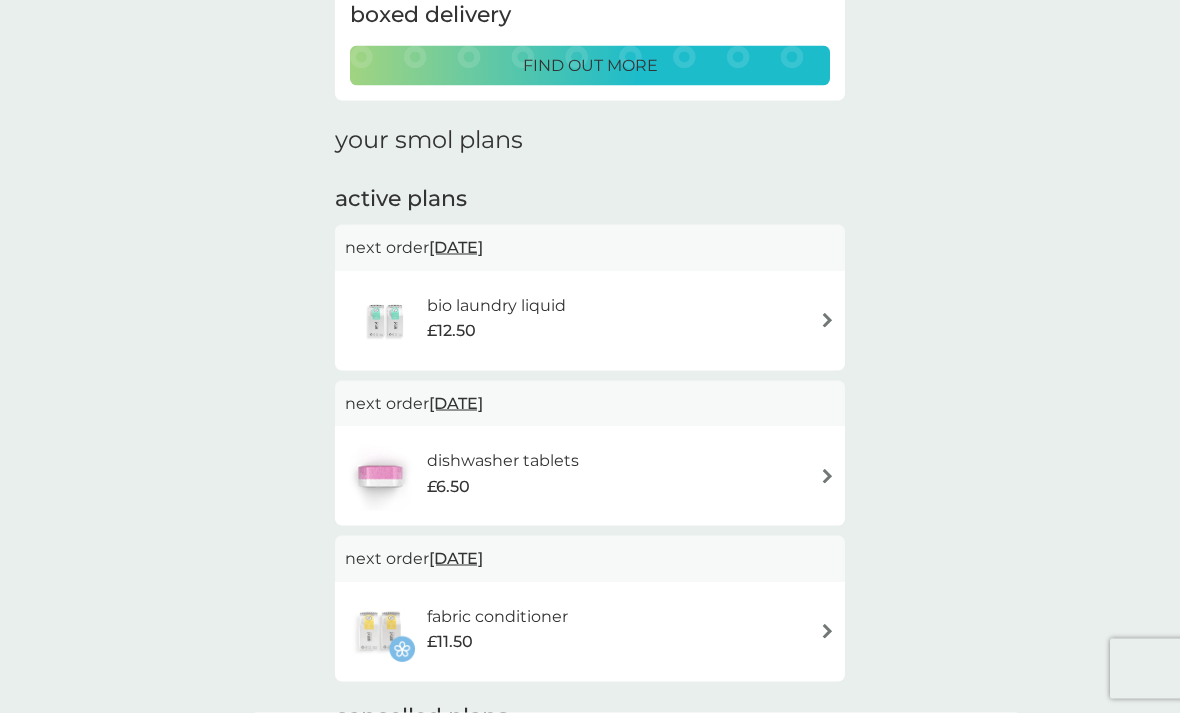 click at bounding box center [827, 320] 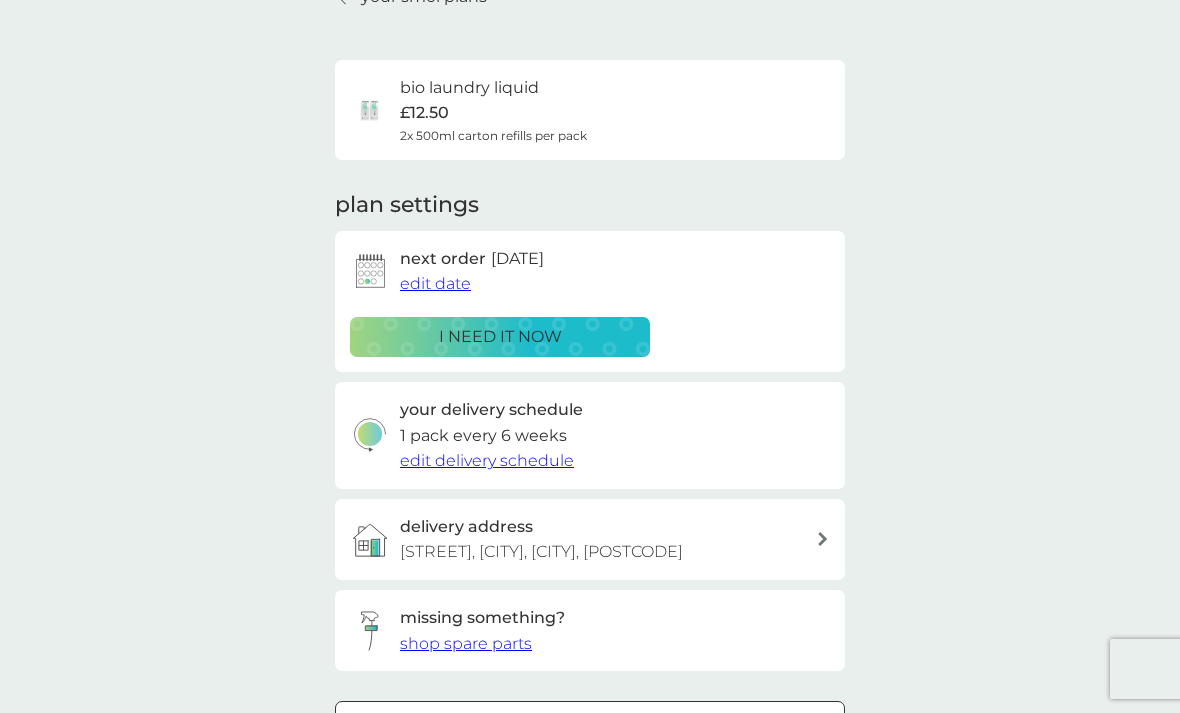 scroll, scrollTop: 106, scrollLeft: 0, axis: vertical 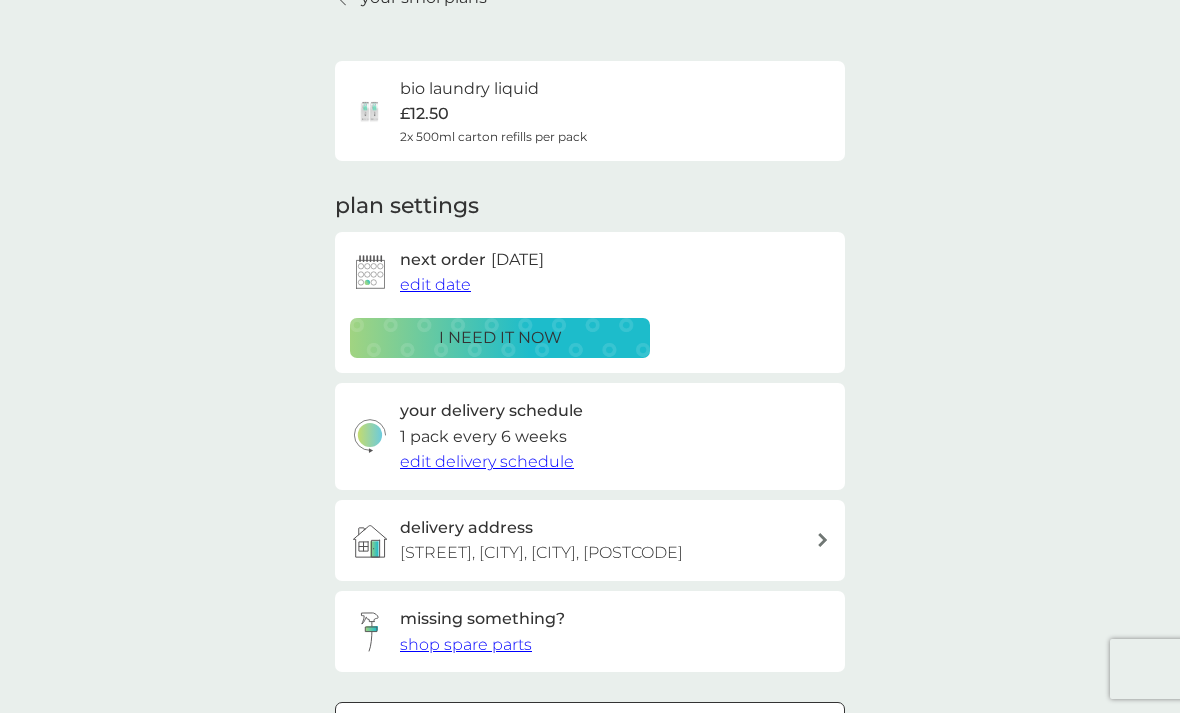click on "edit date" at bounding box center (435, 284) 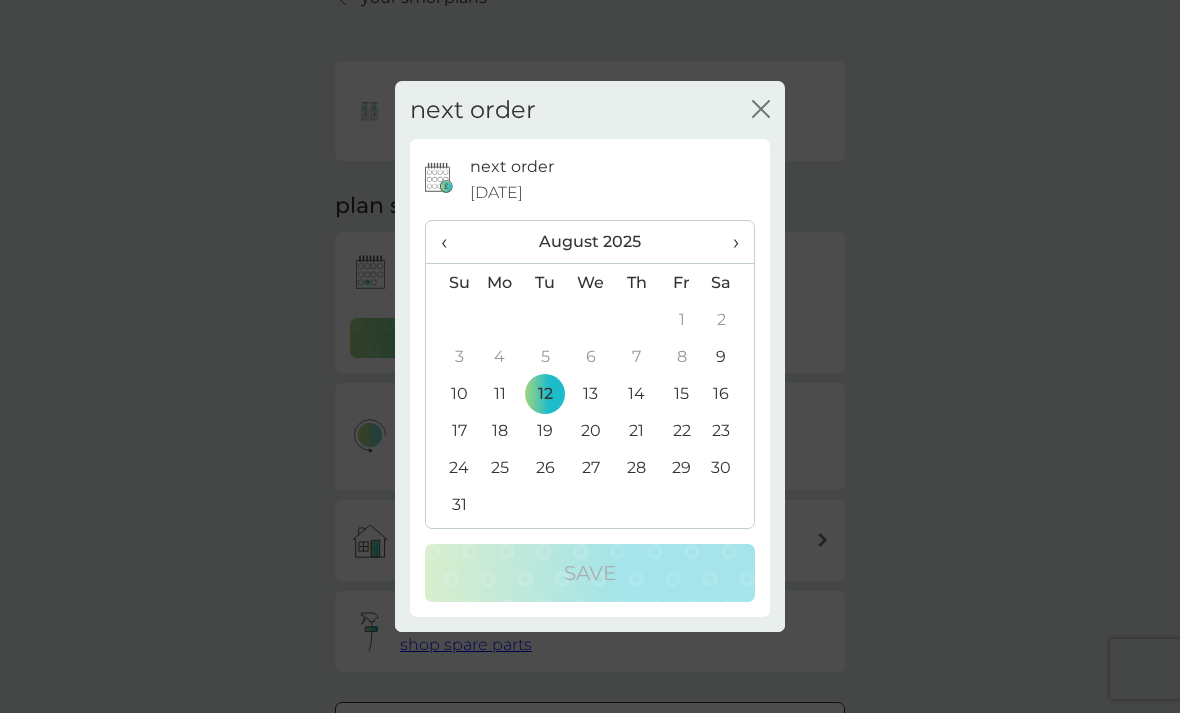 click on "›" at bounding box center (729, 242) 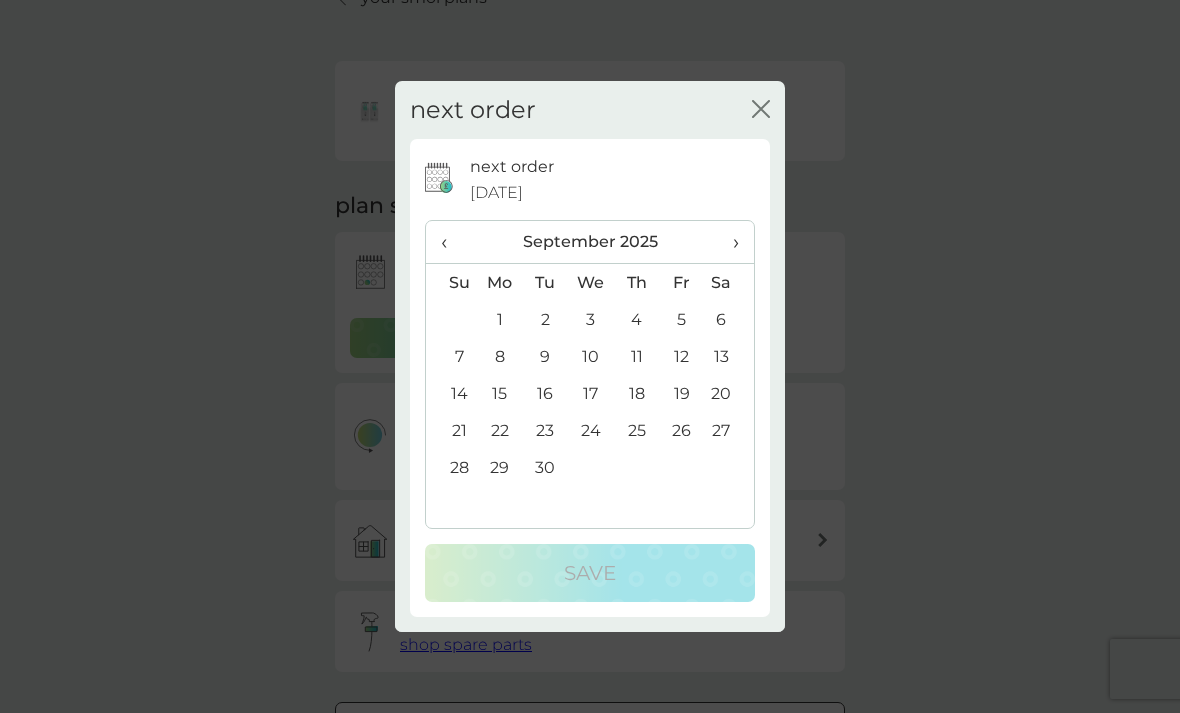 click on "9" at bounding box center [545, 356] 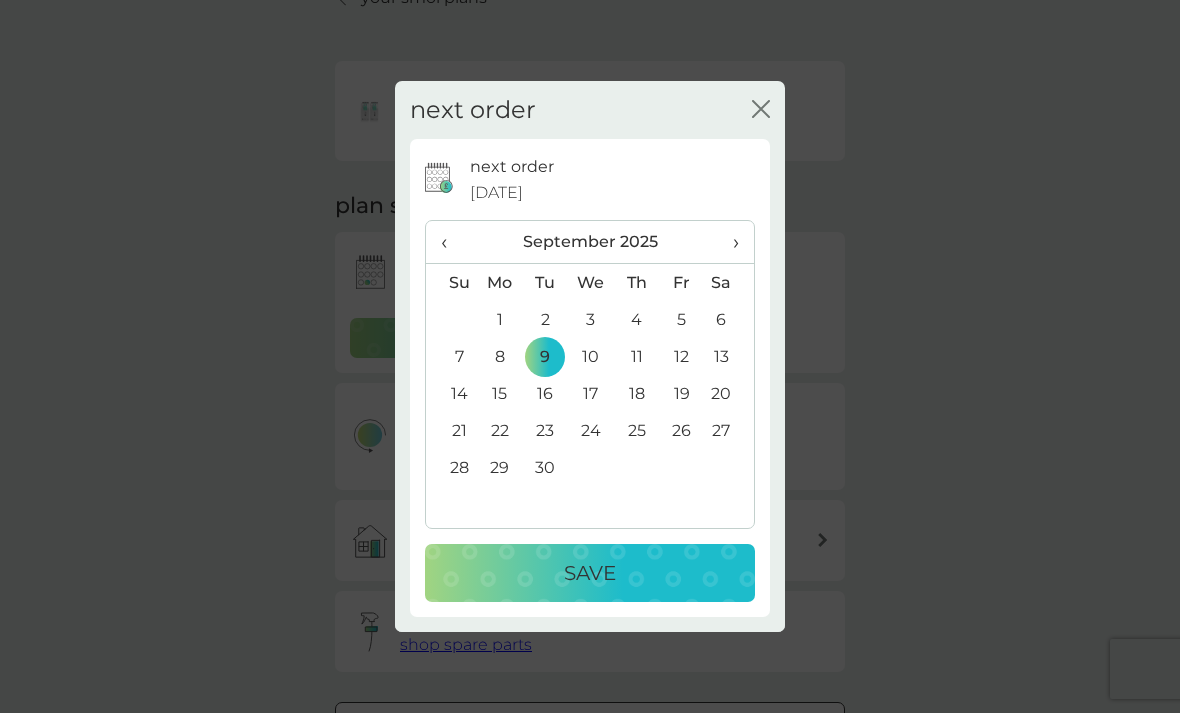 click on "Save" at bounding box center [590, 573] 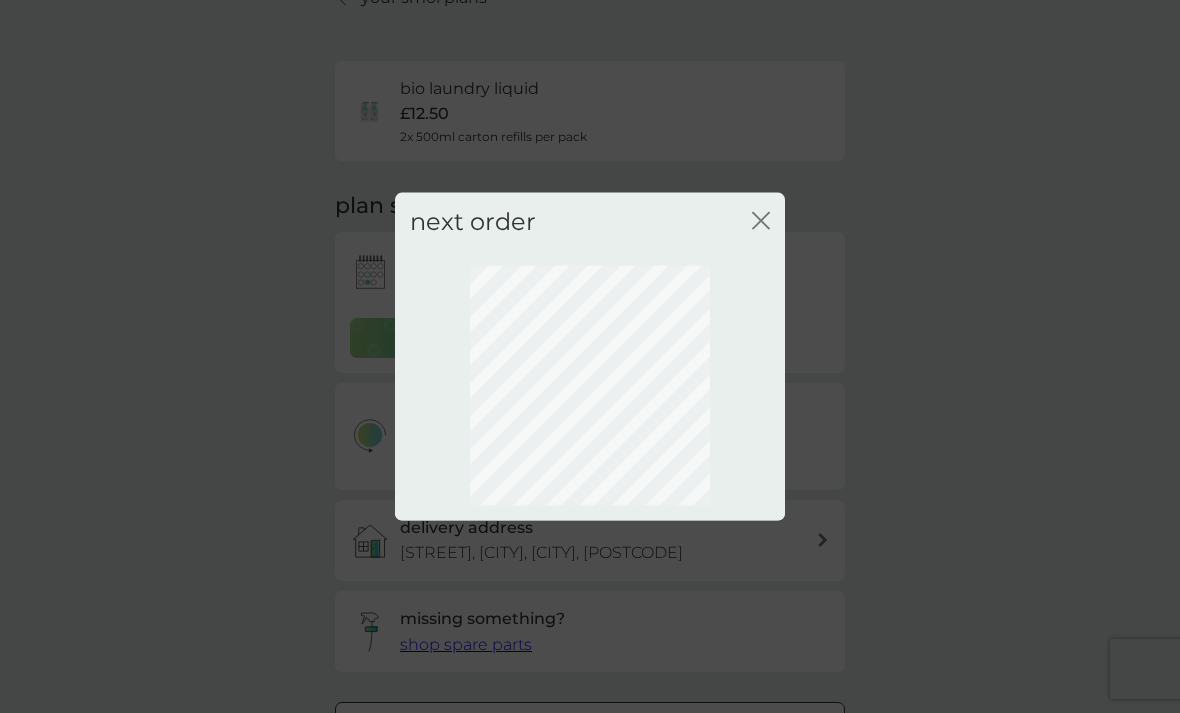 scroll, scrollTop: 60, scrollLeft: 0, axis: vertical 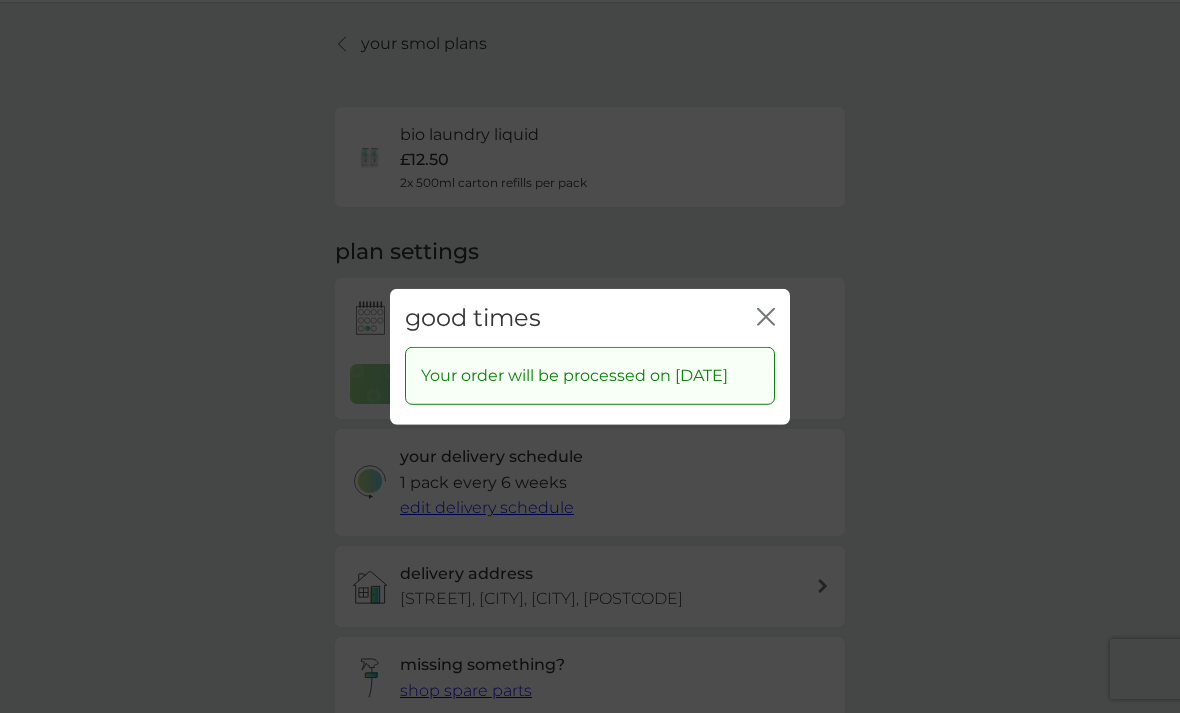 click on "close" 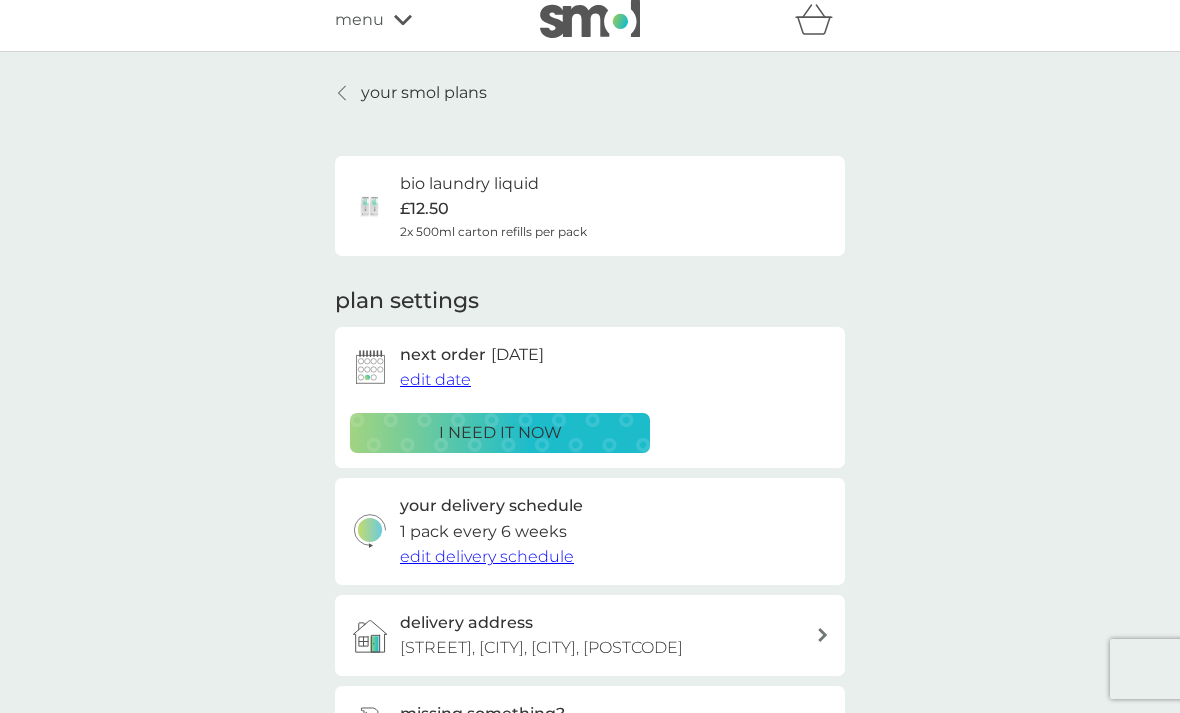 scroll, scrollTop: 0, scrollLeft: 0, axis: both 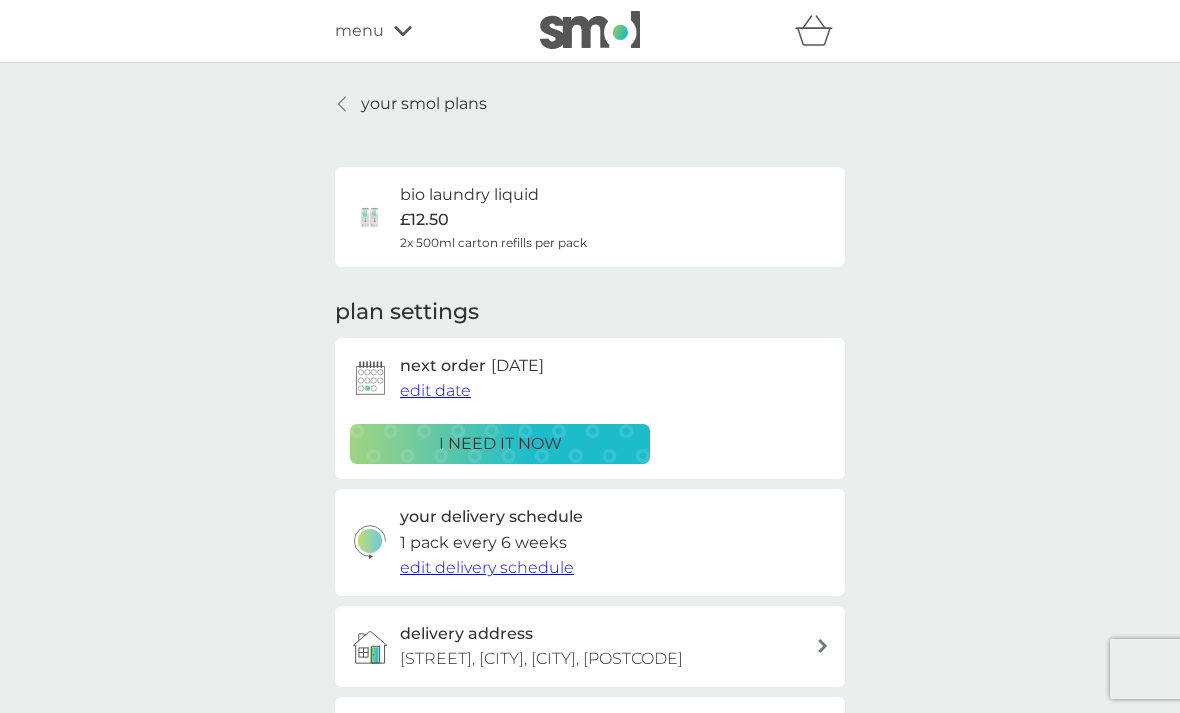 click 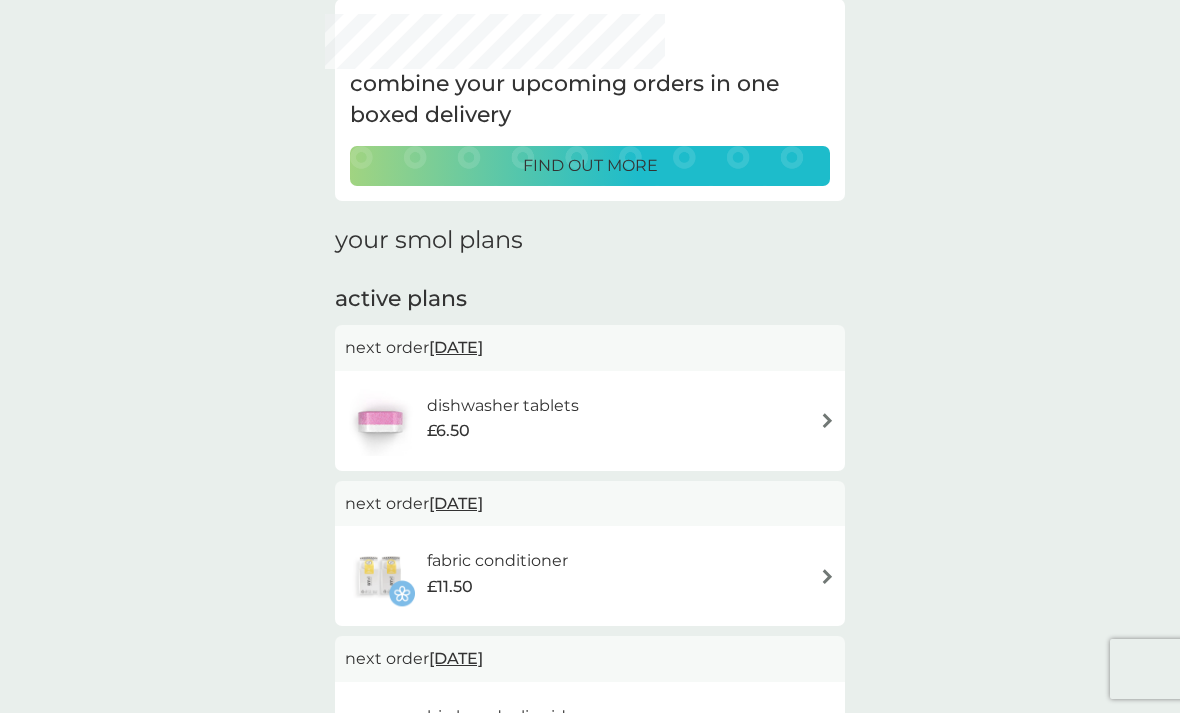 scroll, scrollTop: 0, scrollLeft: 0, axis: both 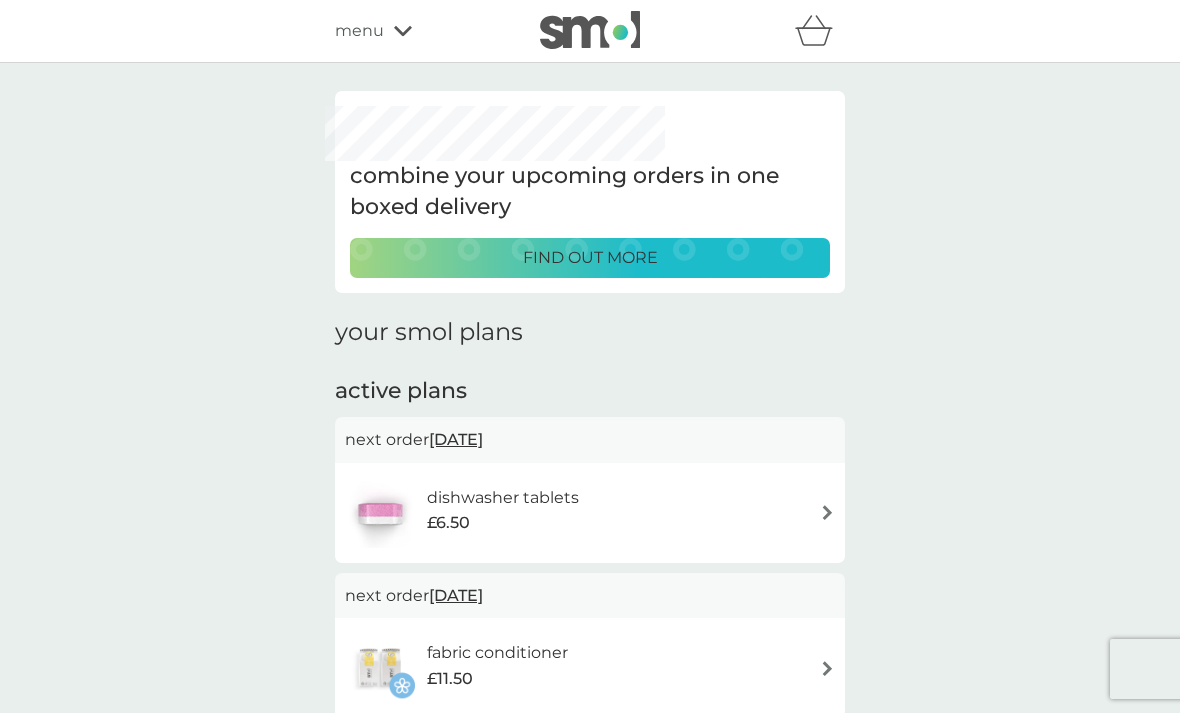 click on "menu" at bounding box center [359, 31] 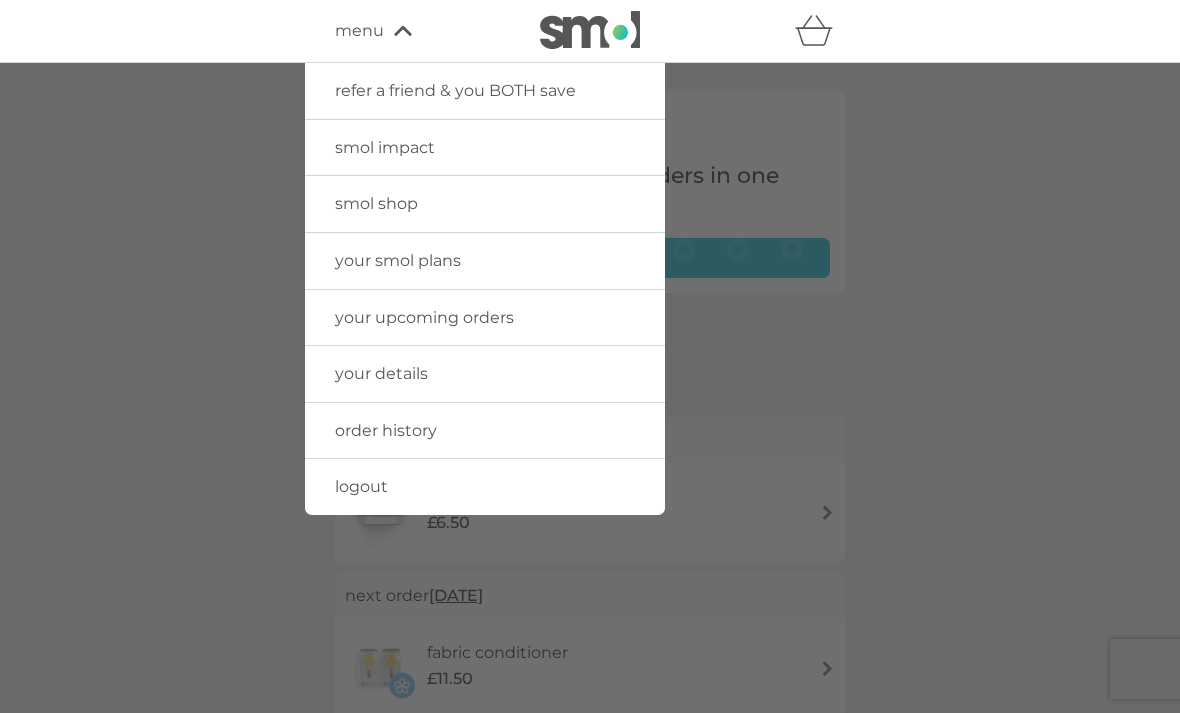 click on "smol shop" at bounding box center [485, 204] 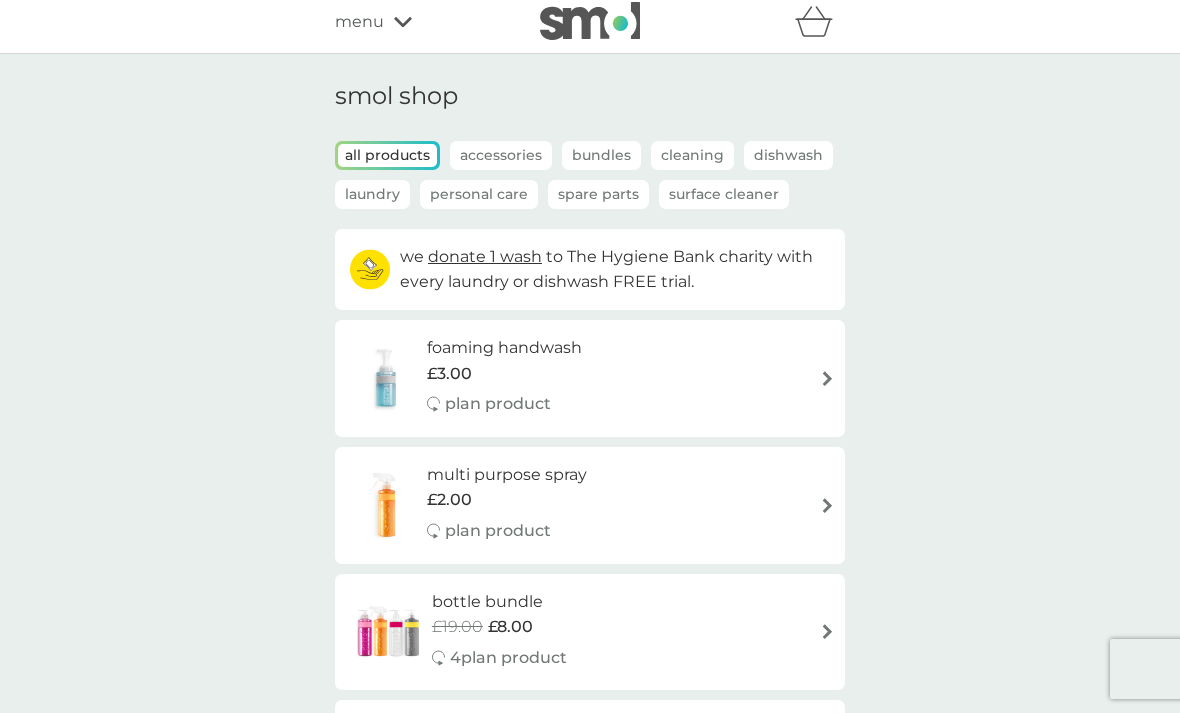 scroll, scrollTop: 0, scrollLeft: 0, axis: both 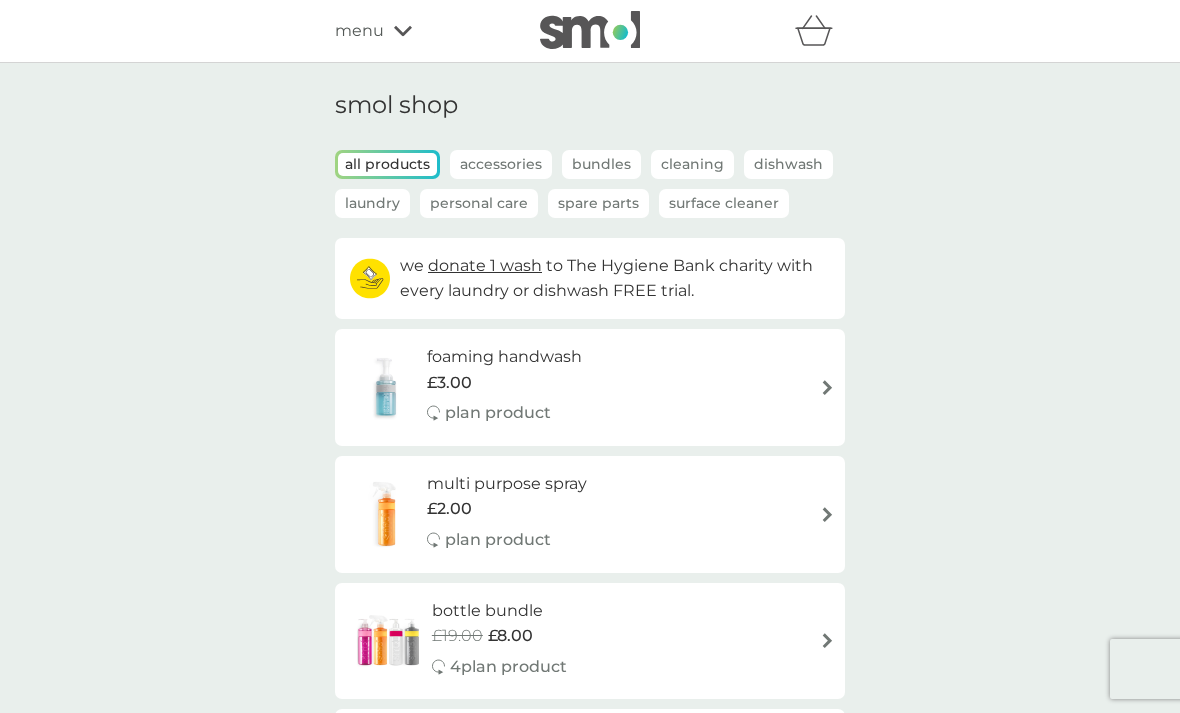click on "menu" at bounding box center (420, 31) 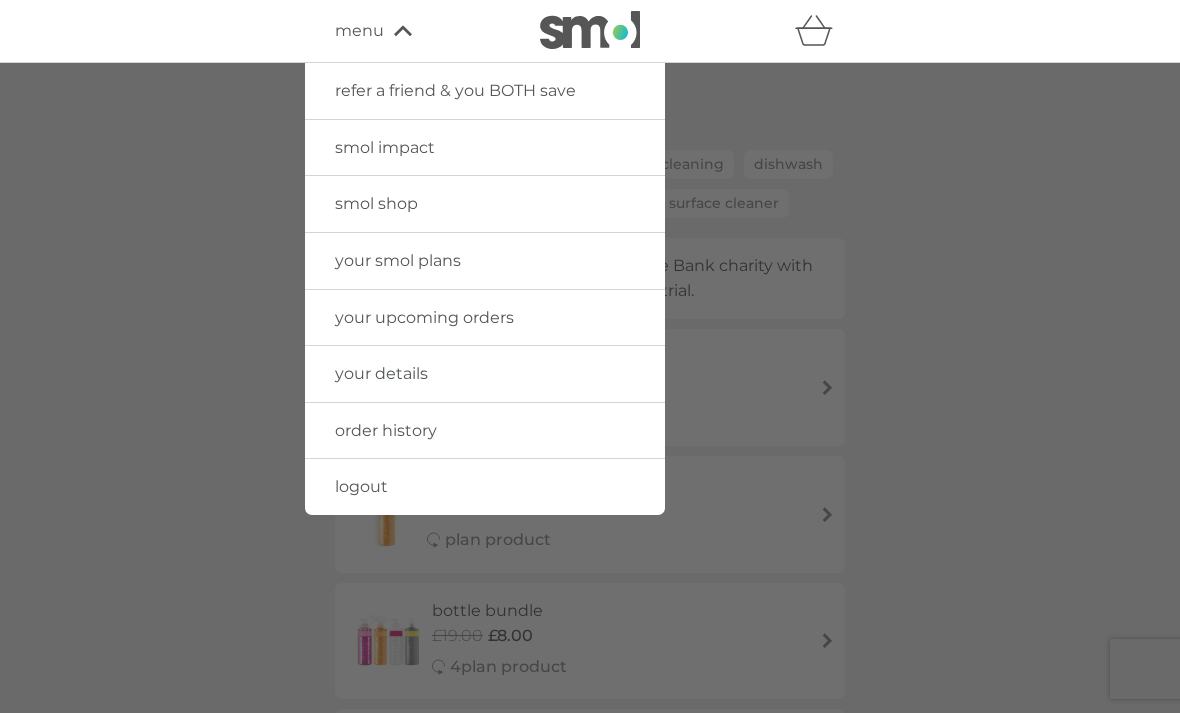 click on "logout" at bounding box center (485, 487) 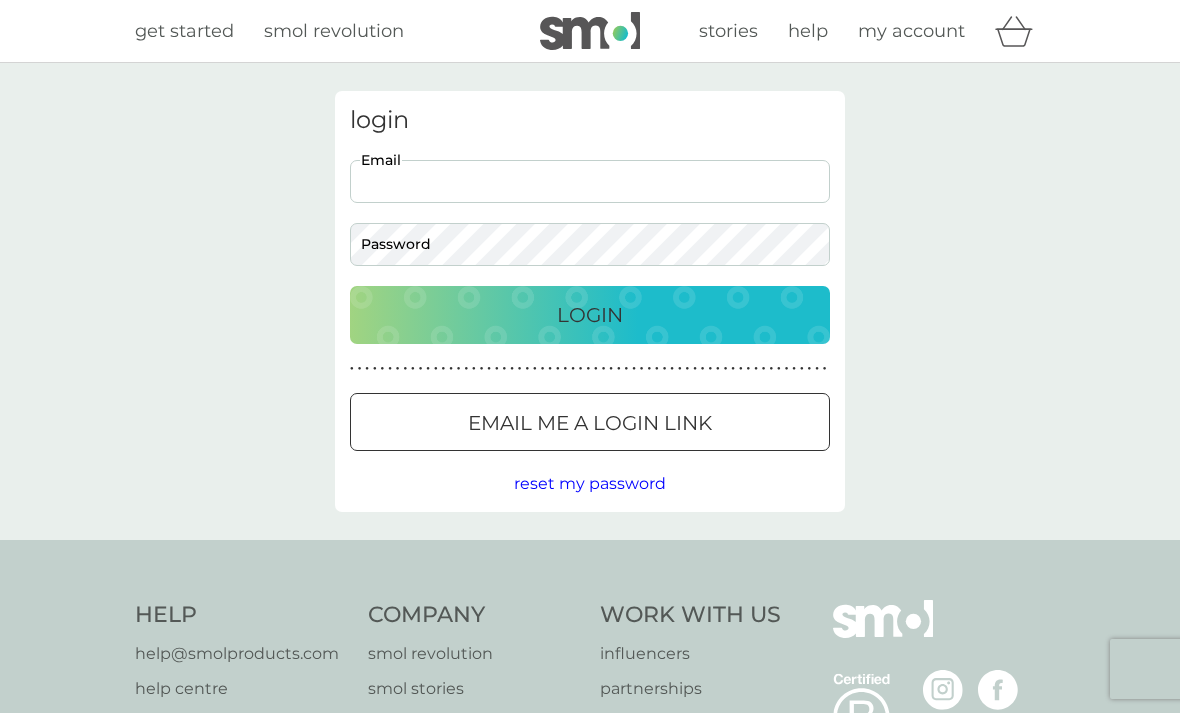 scroll, scrollTop: 0, scrollLeft: 0, axis: both 